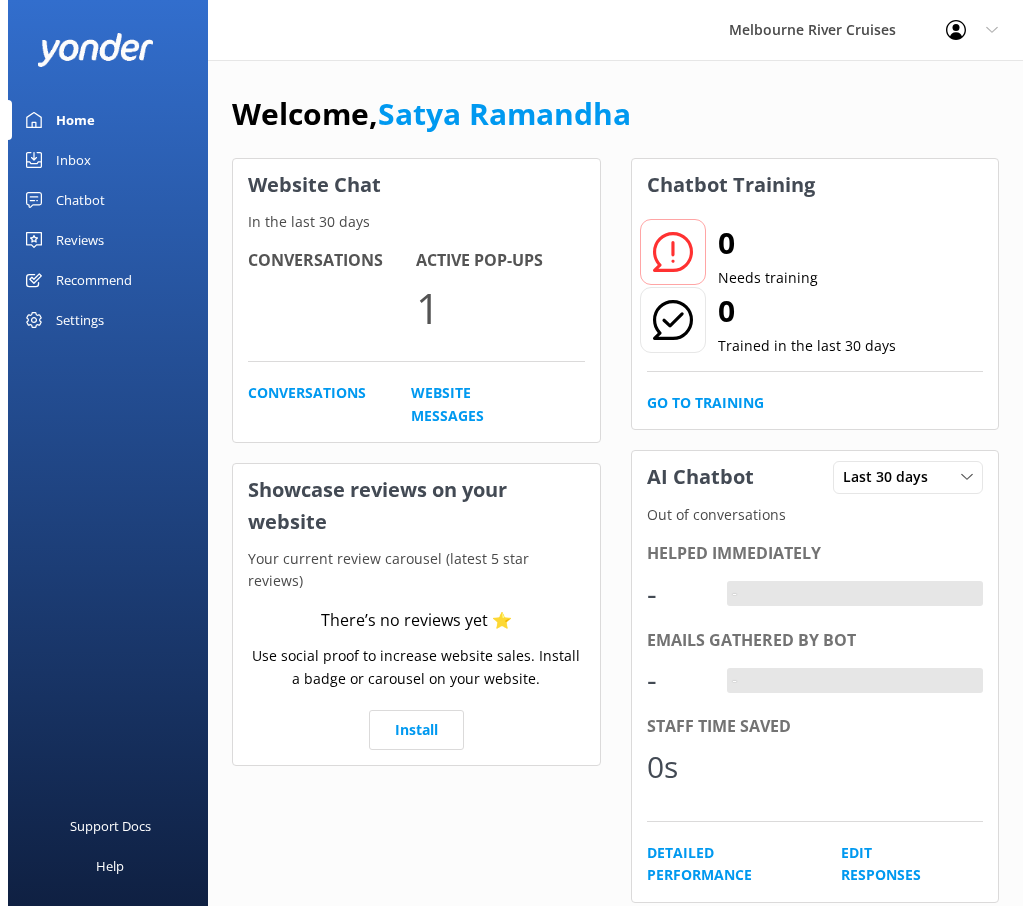 scroll, scrollTop: 0, scrollLeft: 0, axis: both 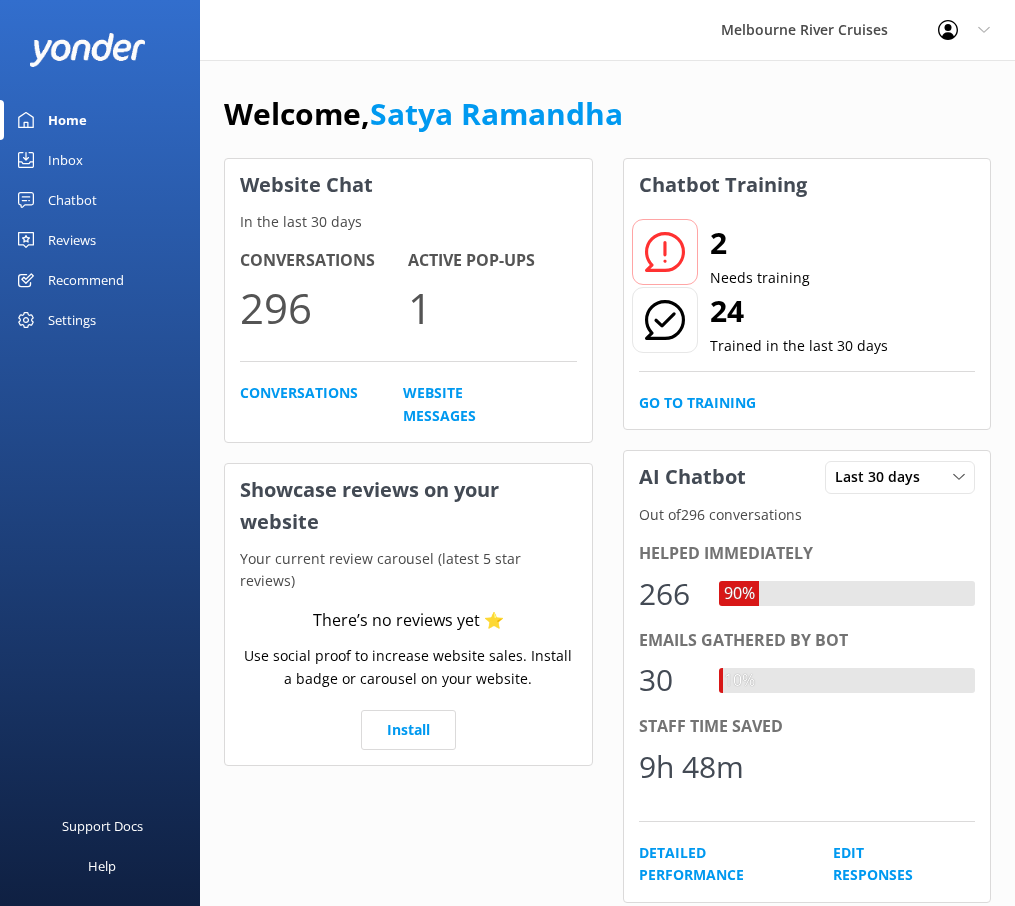 click on "Chatbot" at bounding box center (72, 200) 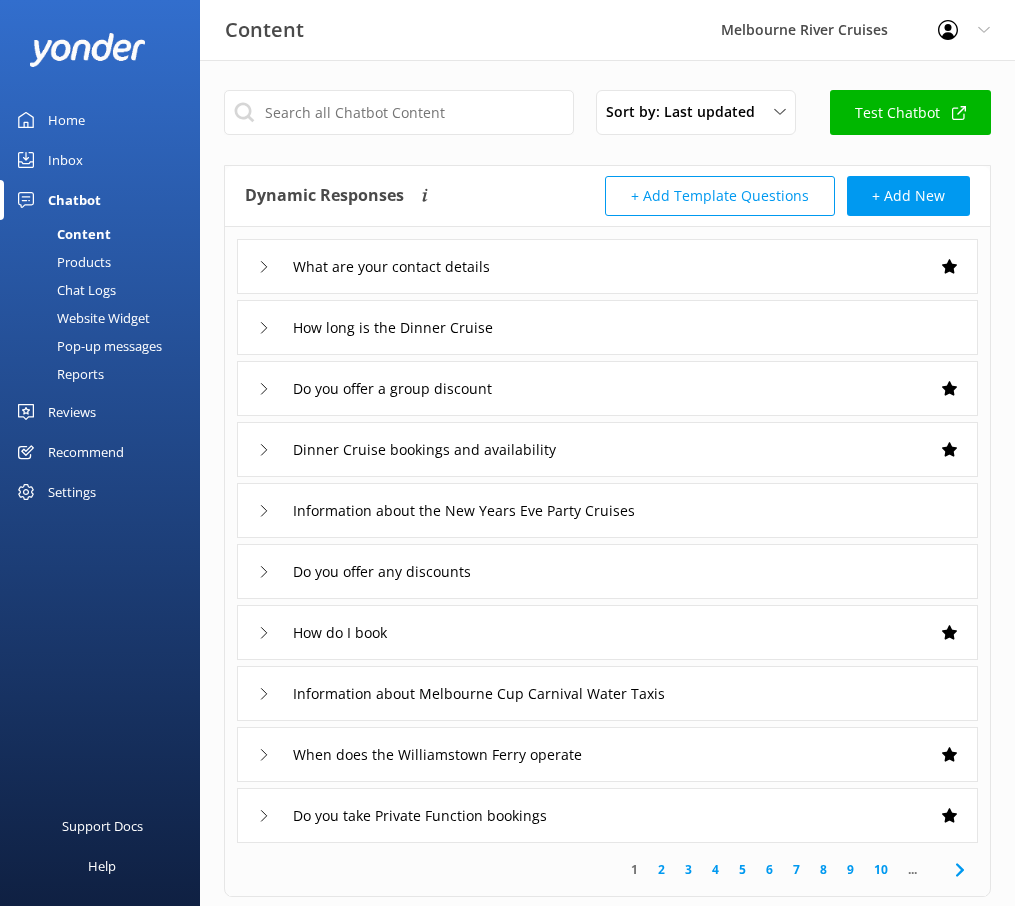 click on "Inbox" at bounding box center (100, 160) 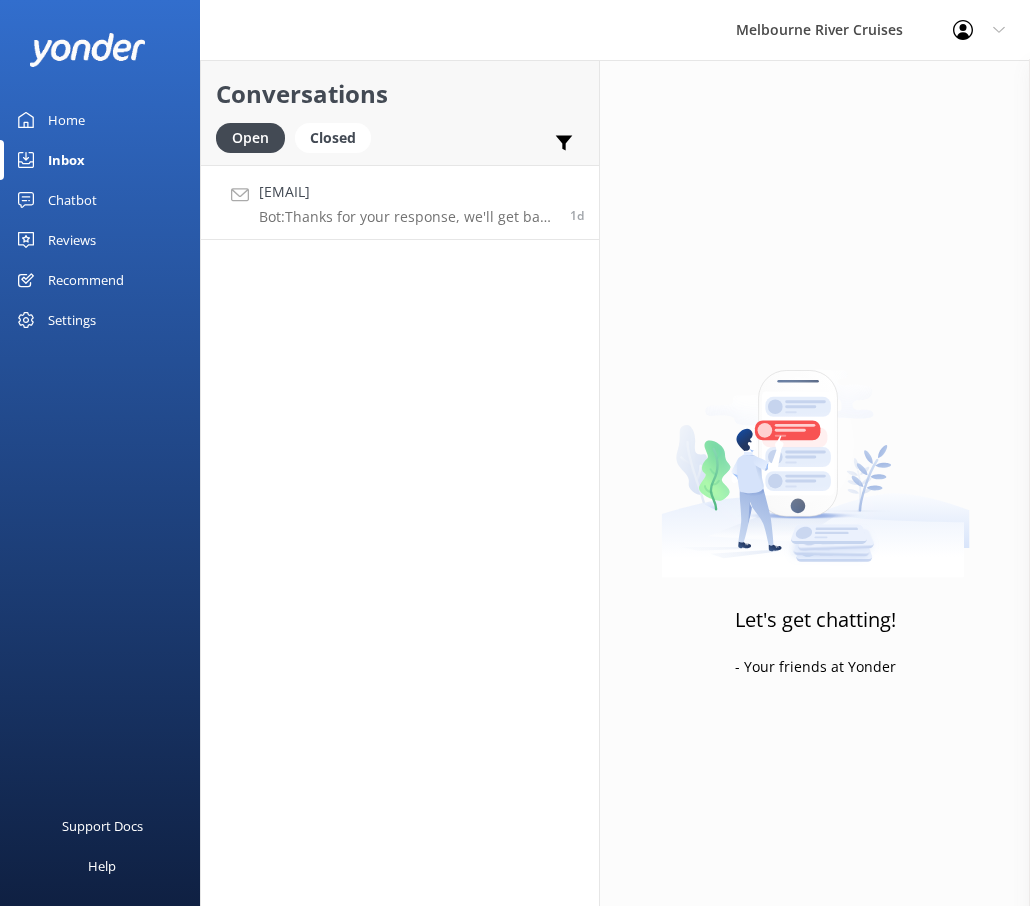 click on "Bot:  Thanks for your response, we'll get back to you as soon as we can during opening hours." at bounding box center [407, 217] 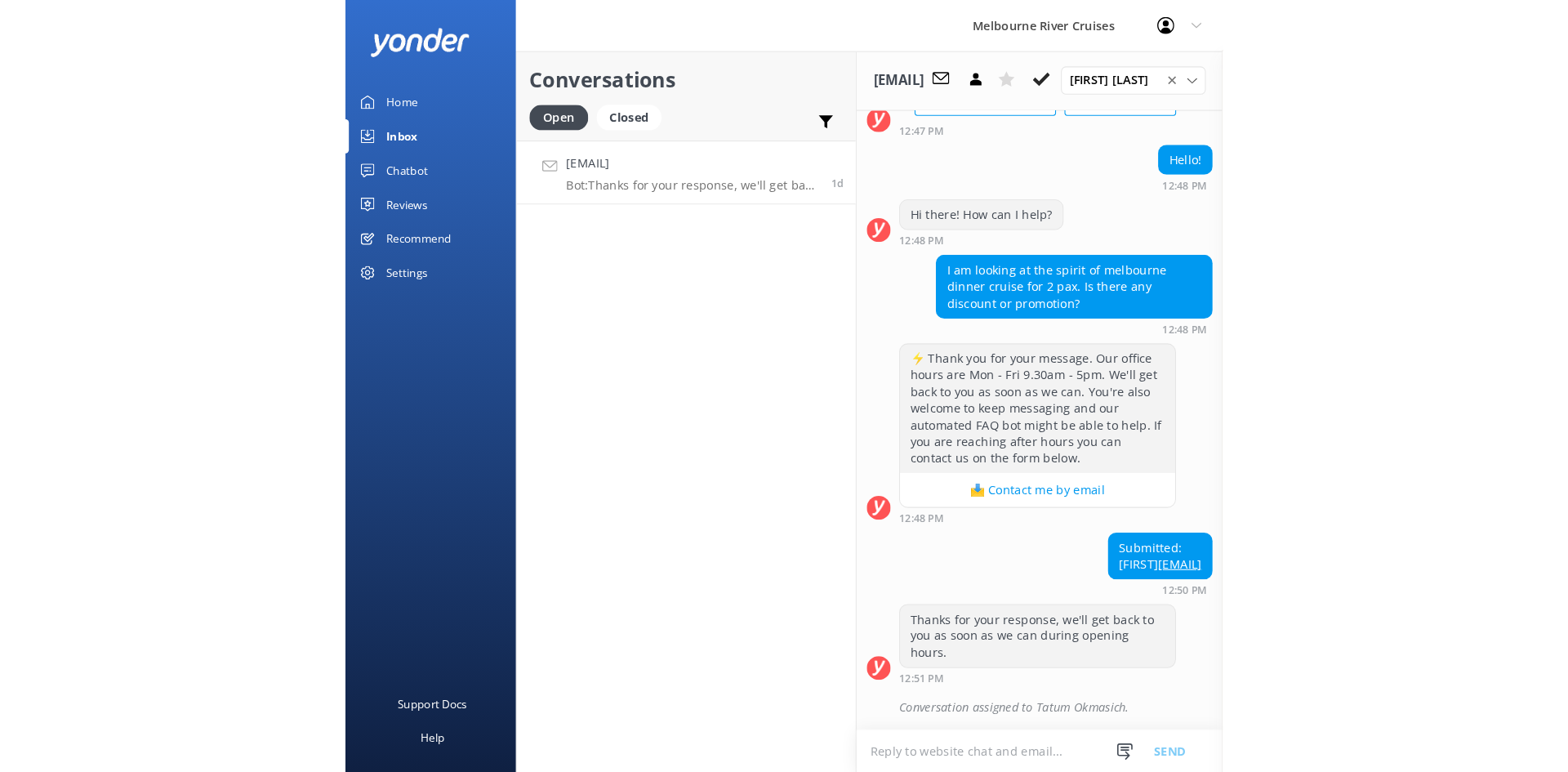 scroll, scrollTop: 265, scrollLeft: 0, axis: vertical 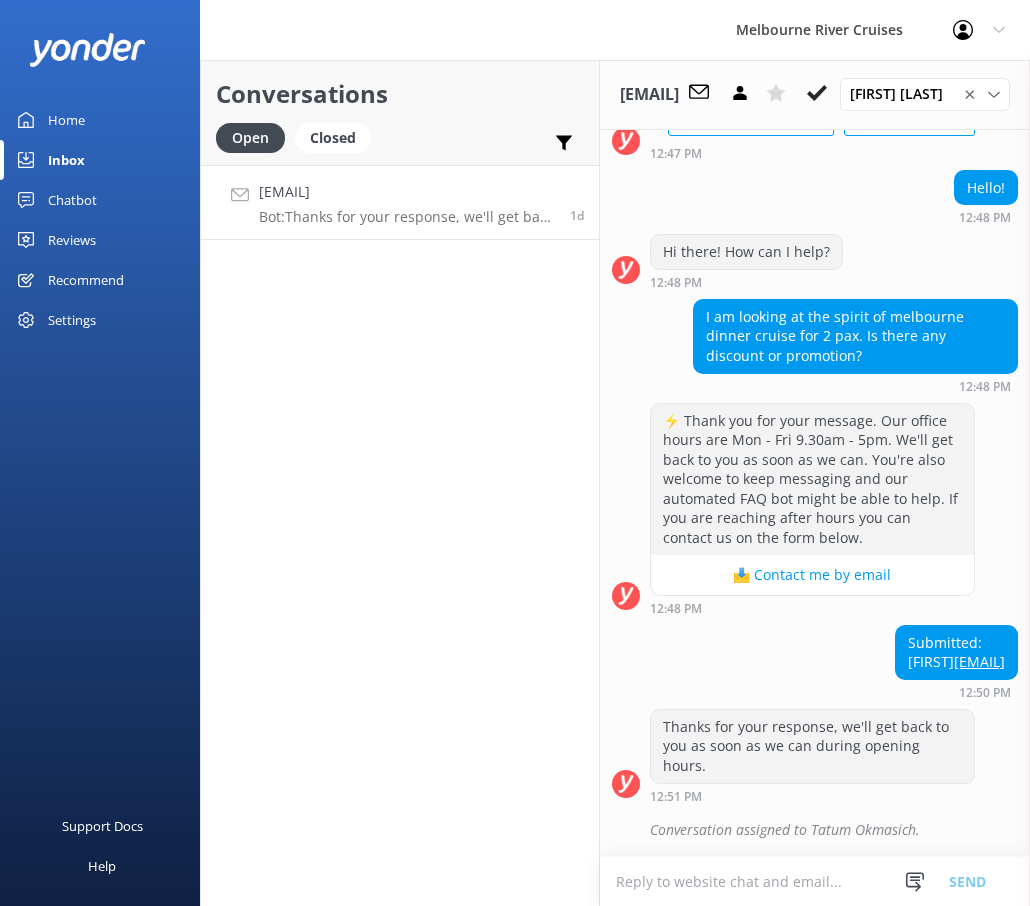 click on "Home" at bounding box center (66, 120) 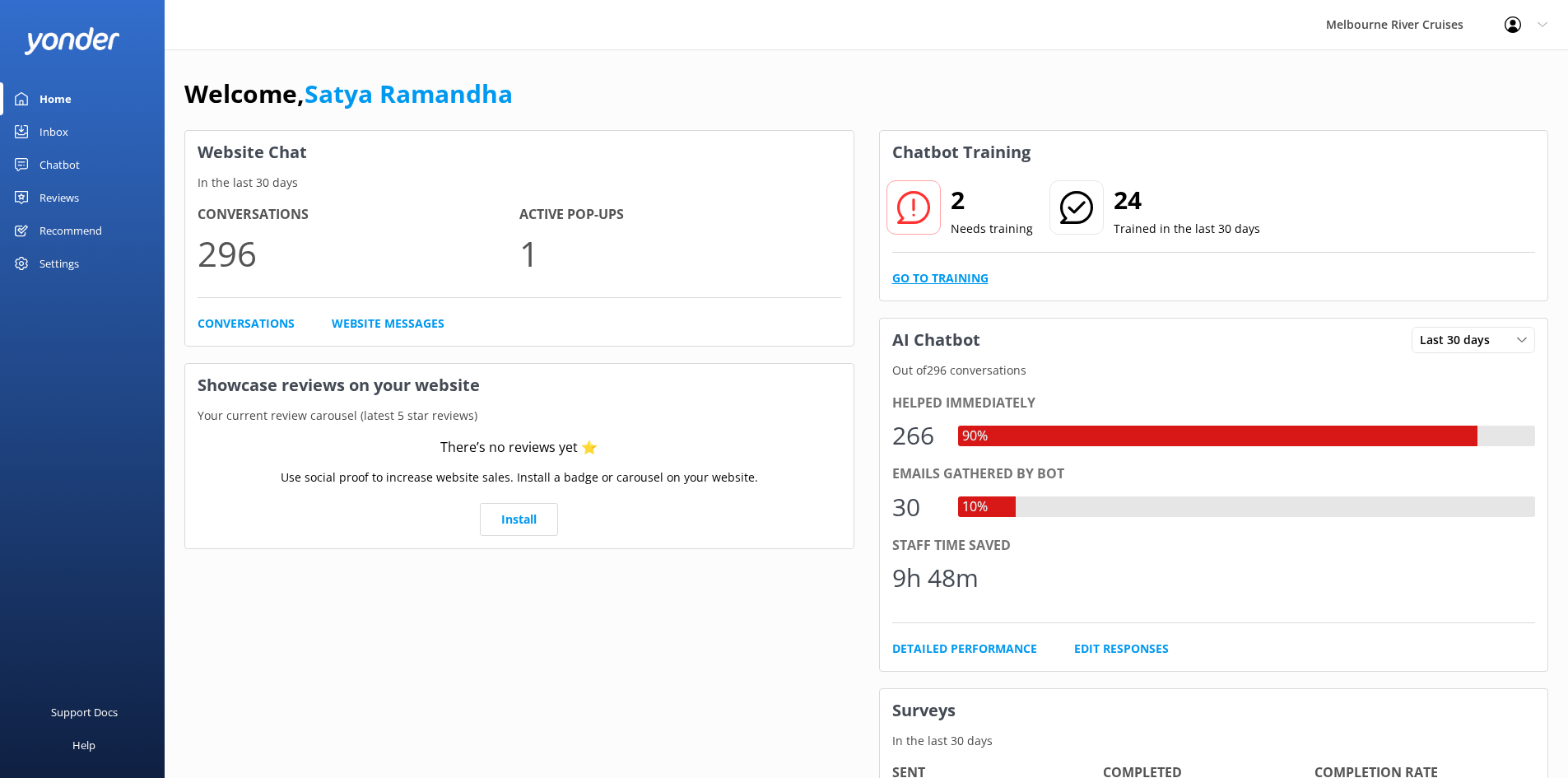 click on "Go to Training" at bounding box center (940, 278) 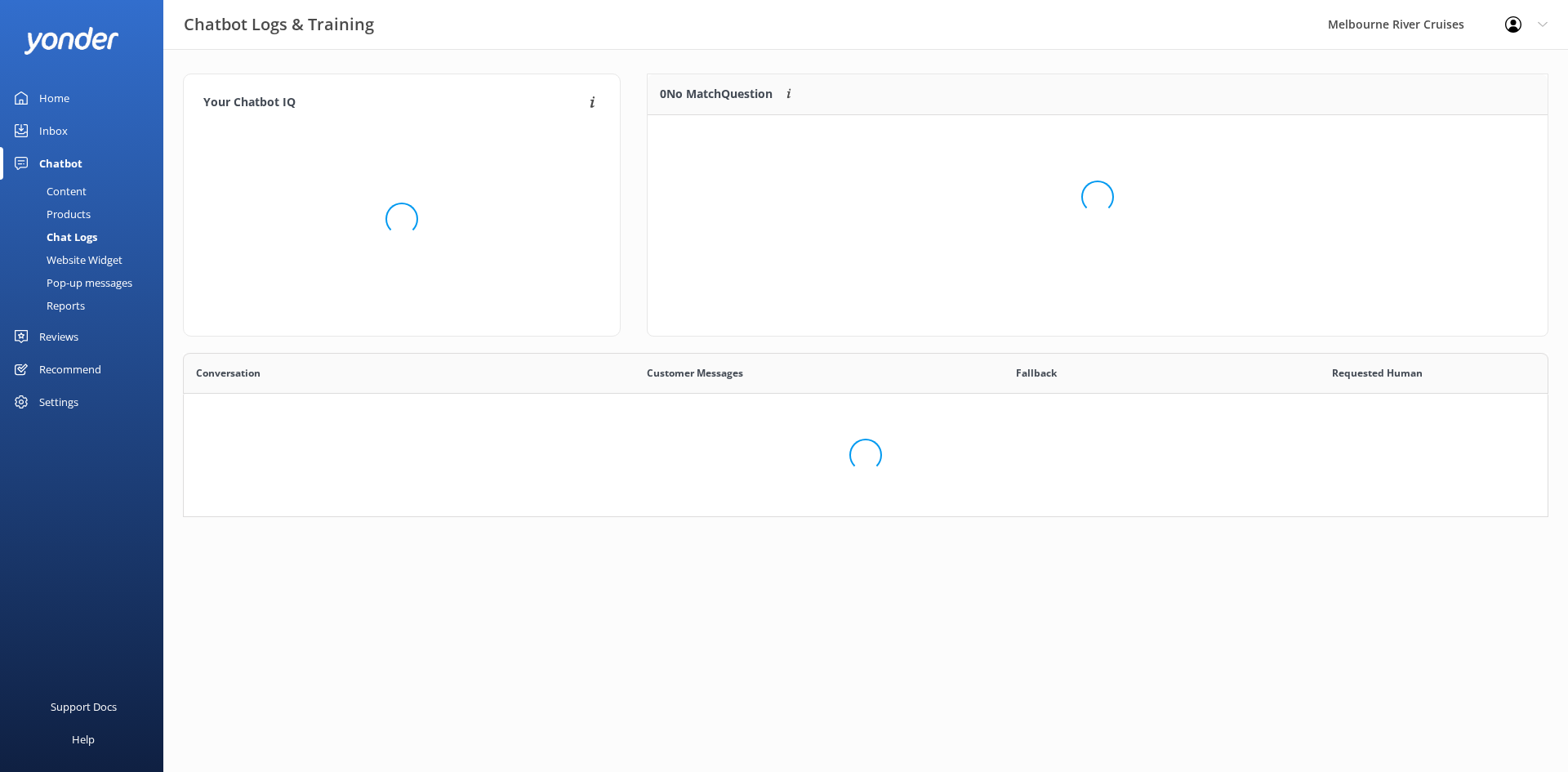 scroll, scrollTop: 13, scrollLeft: 13, axis: both 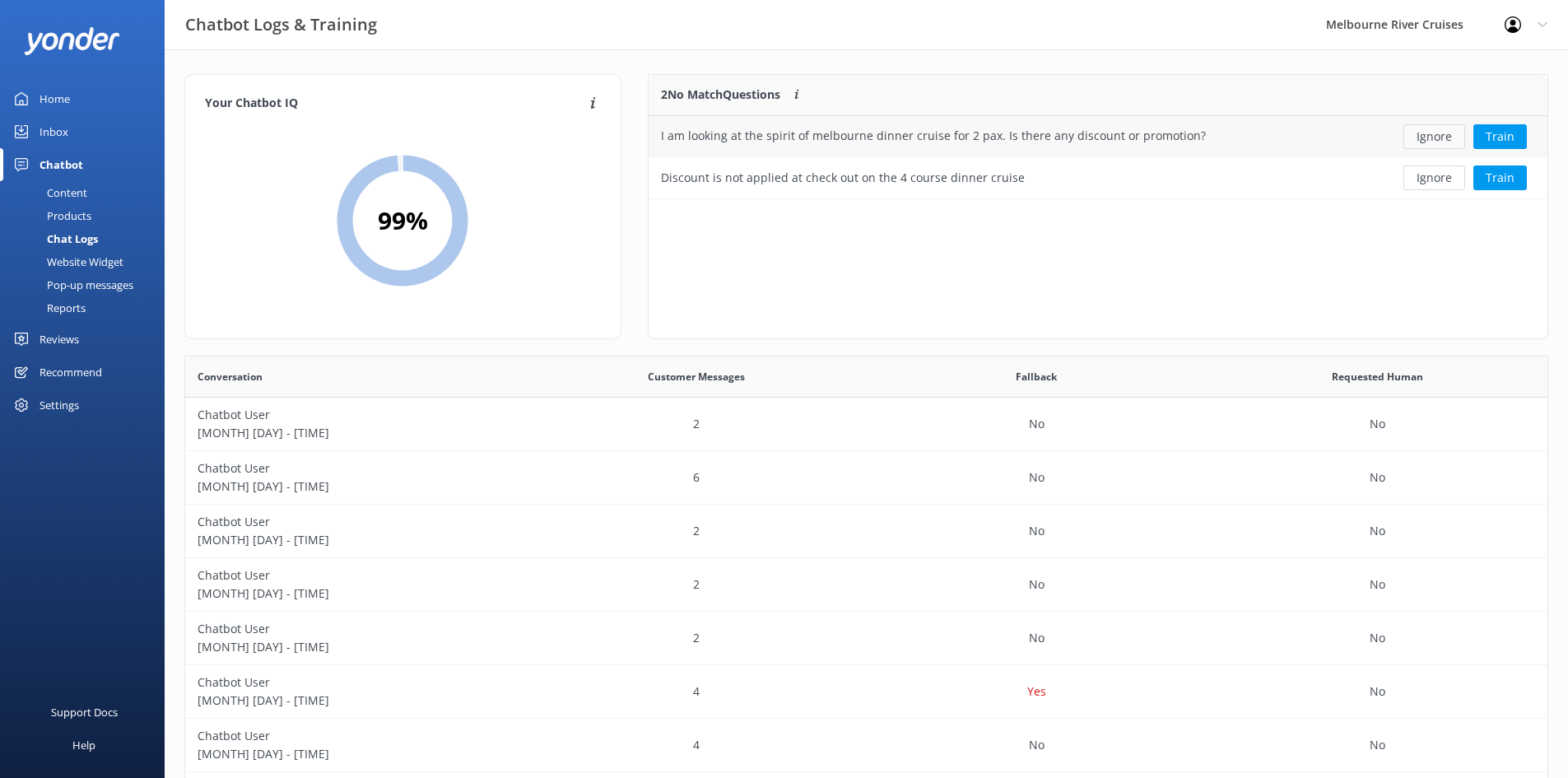click on "Ignore" at bounding box center (1434, 137) 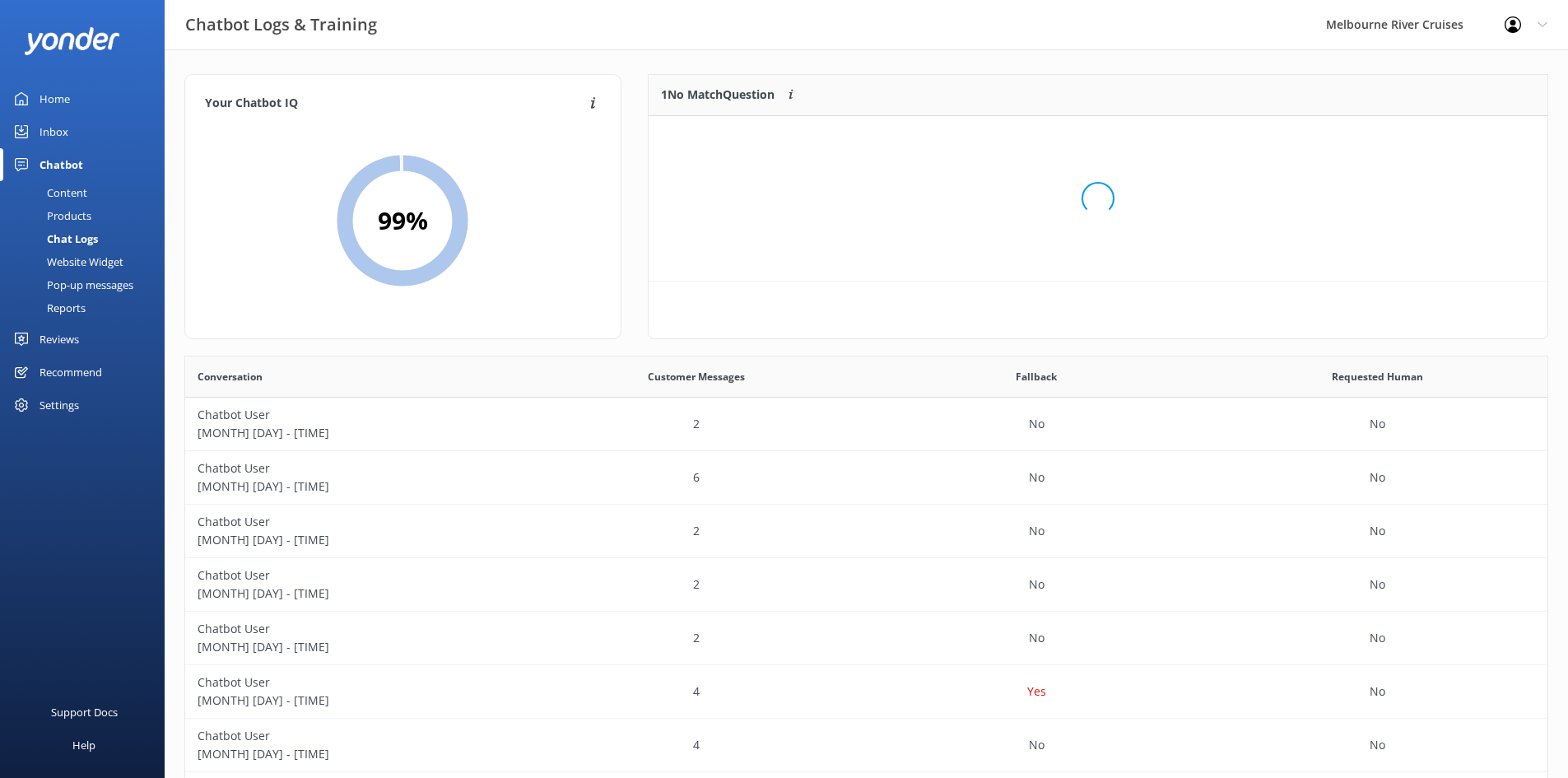scroll, scrollTop: 13, scrollLeft: 13, axis: both 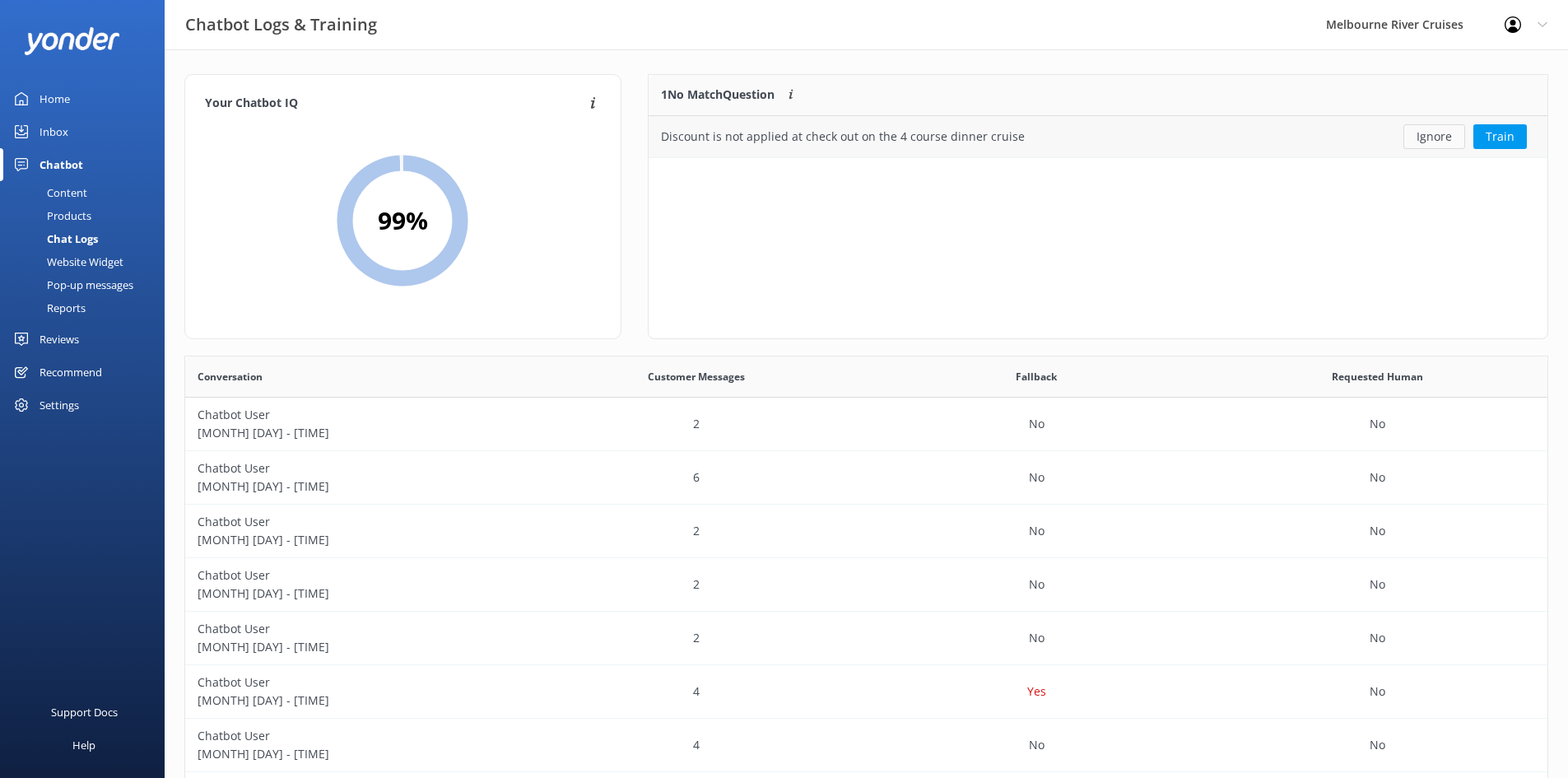 click on "Ignore" at bounding box center [1434, 137] 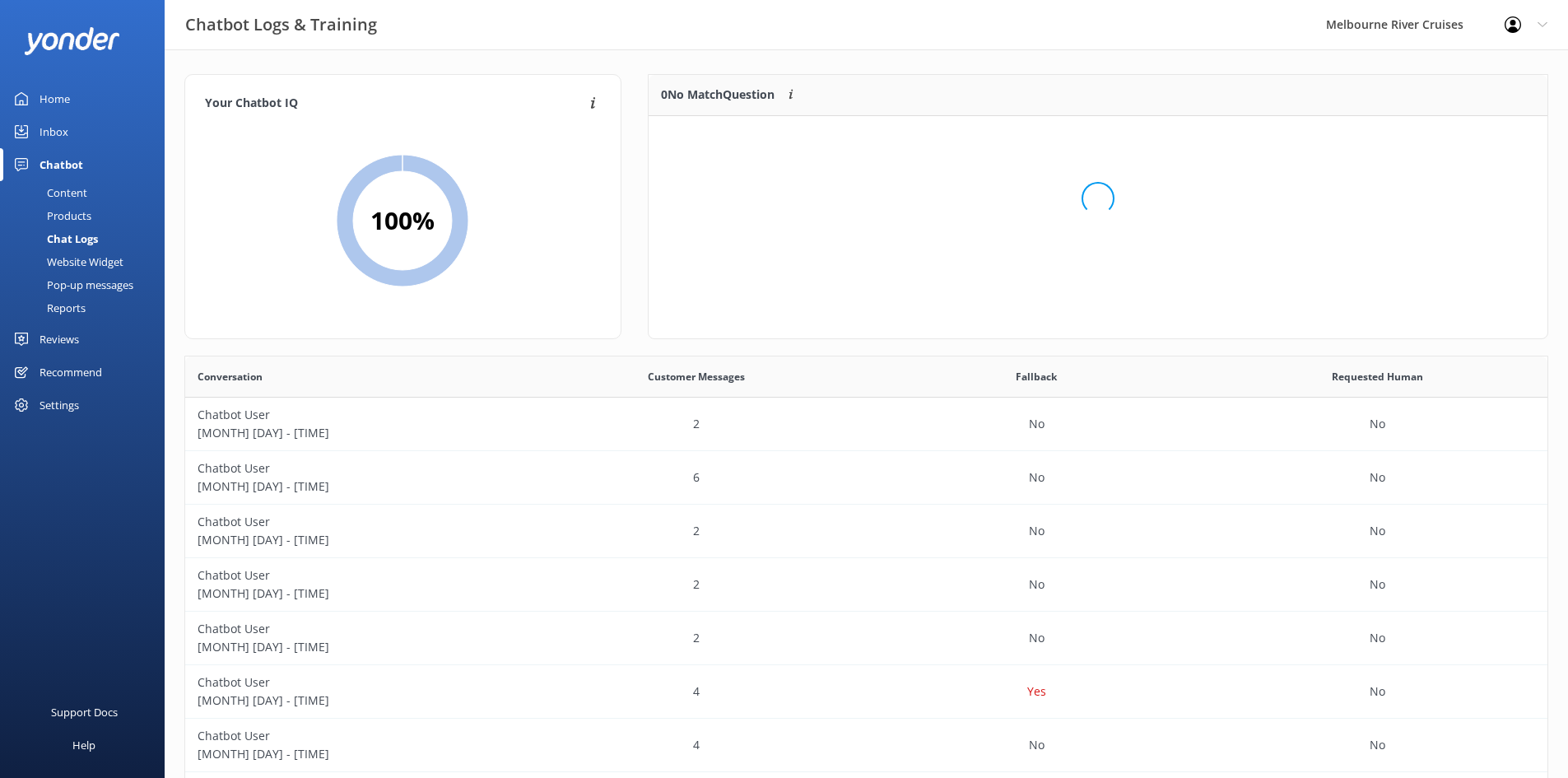scroll, scrollTop: 13, scrollLeft: 13, axis: both 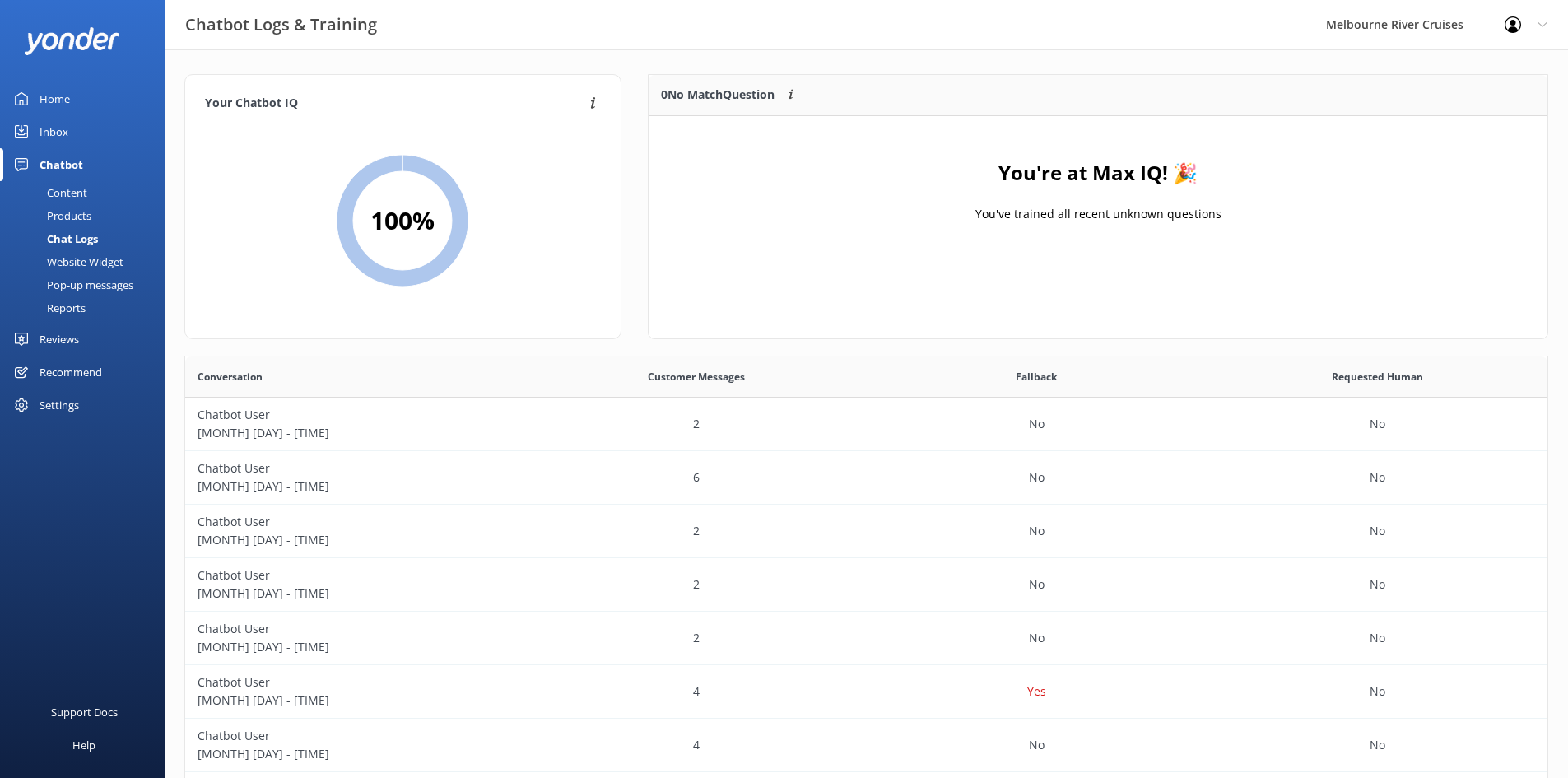 click on "Home" at bounding box center (82, 99) 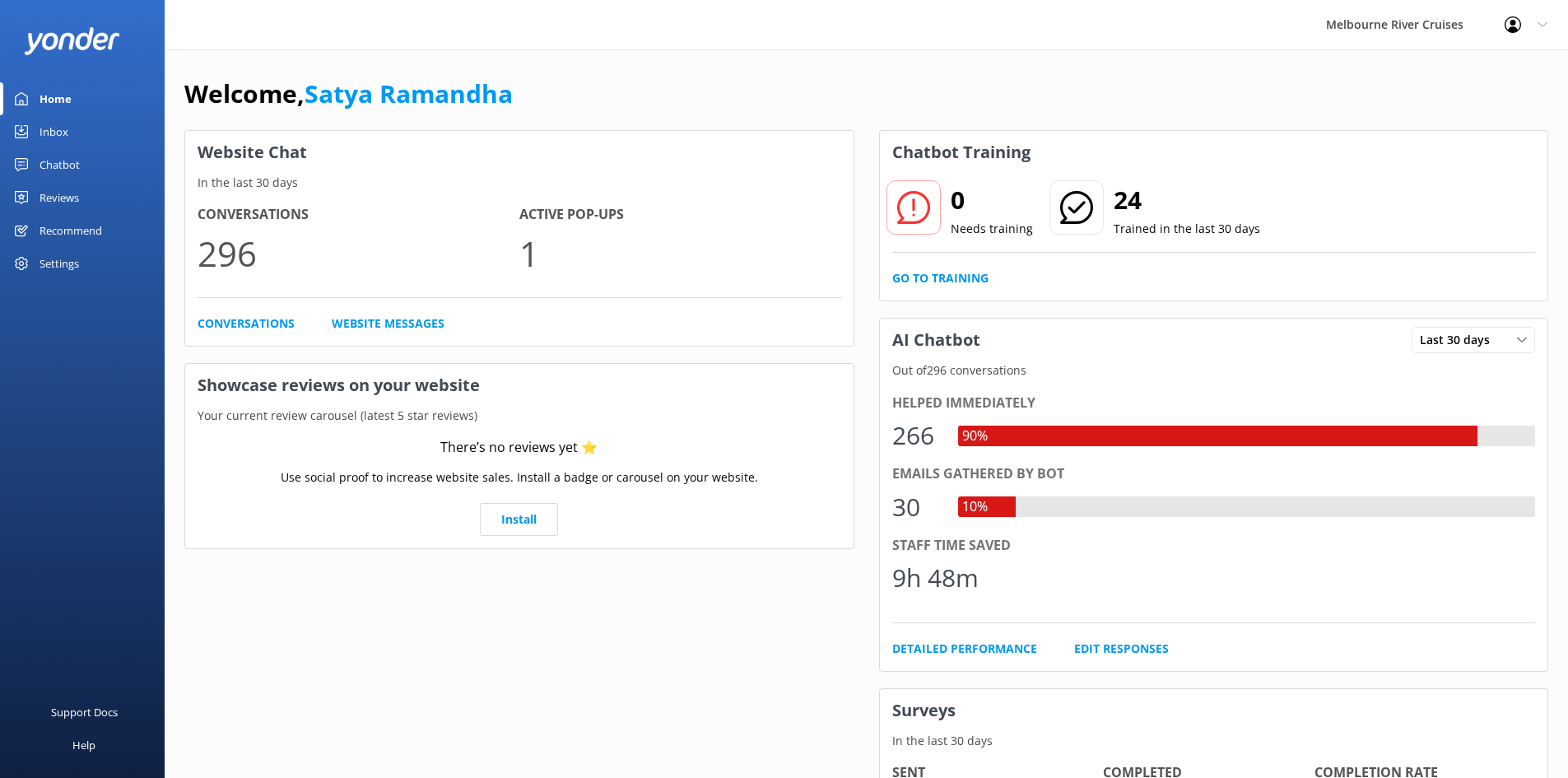 drag, startPoint x: 551, startPoint y: 245, endPoint x: 518, endPoint y: 248, distance: 33.136083 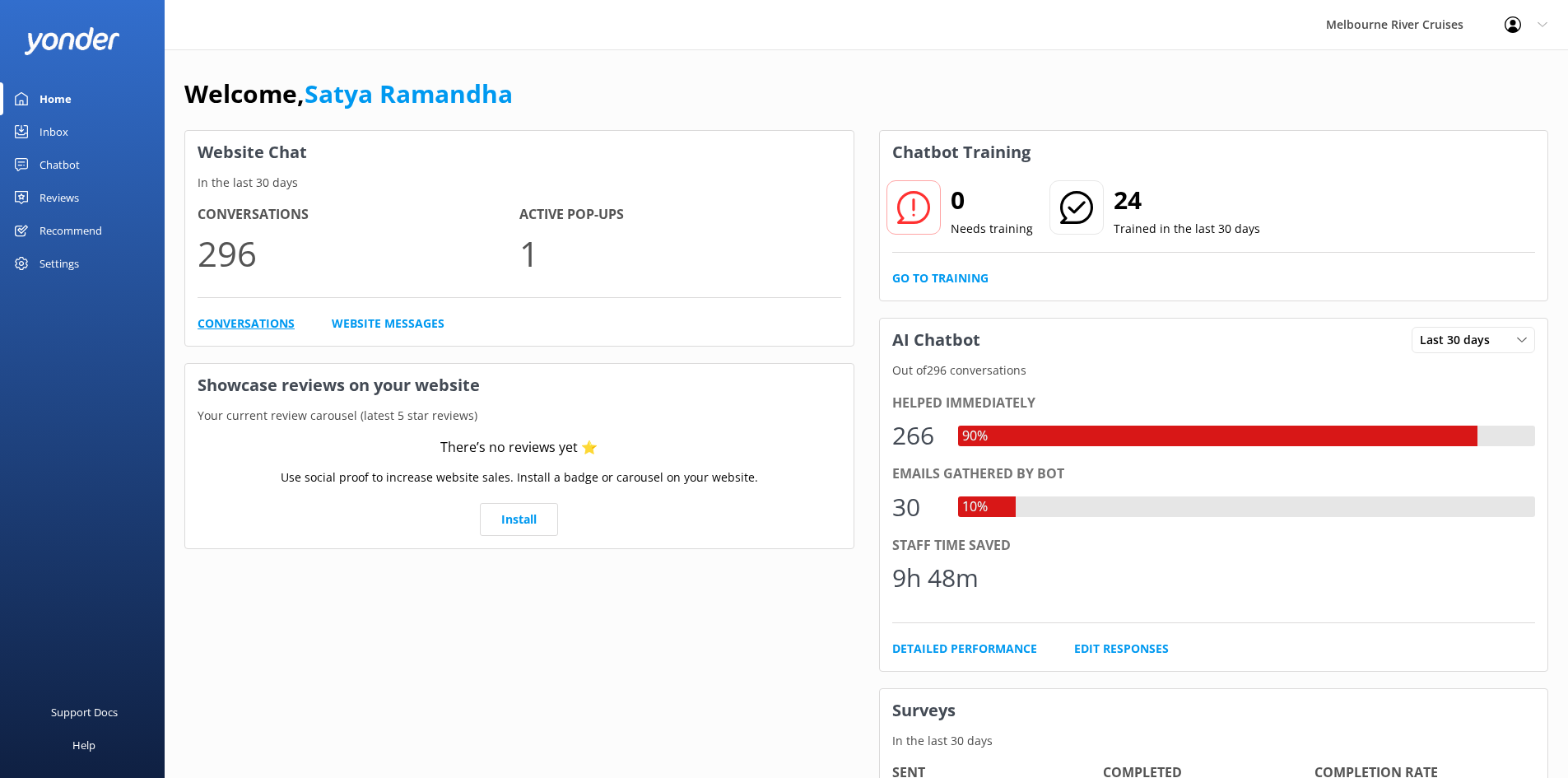 click on "Conversations" at bounding box center [246, 324] 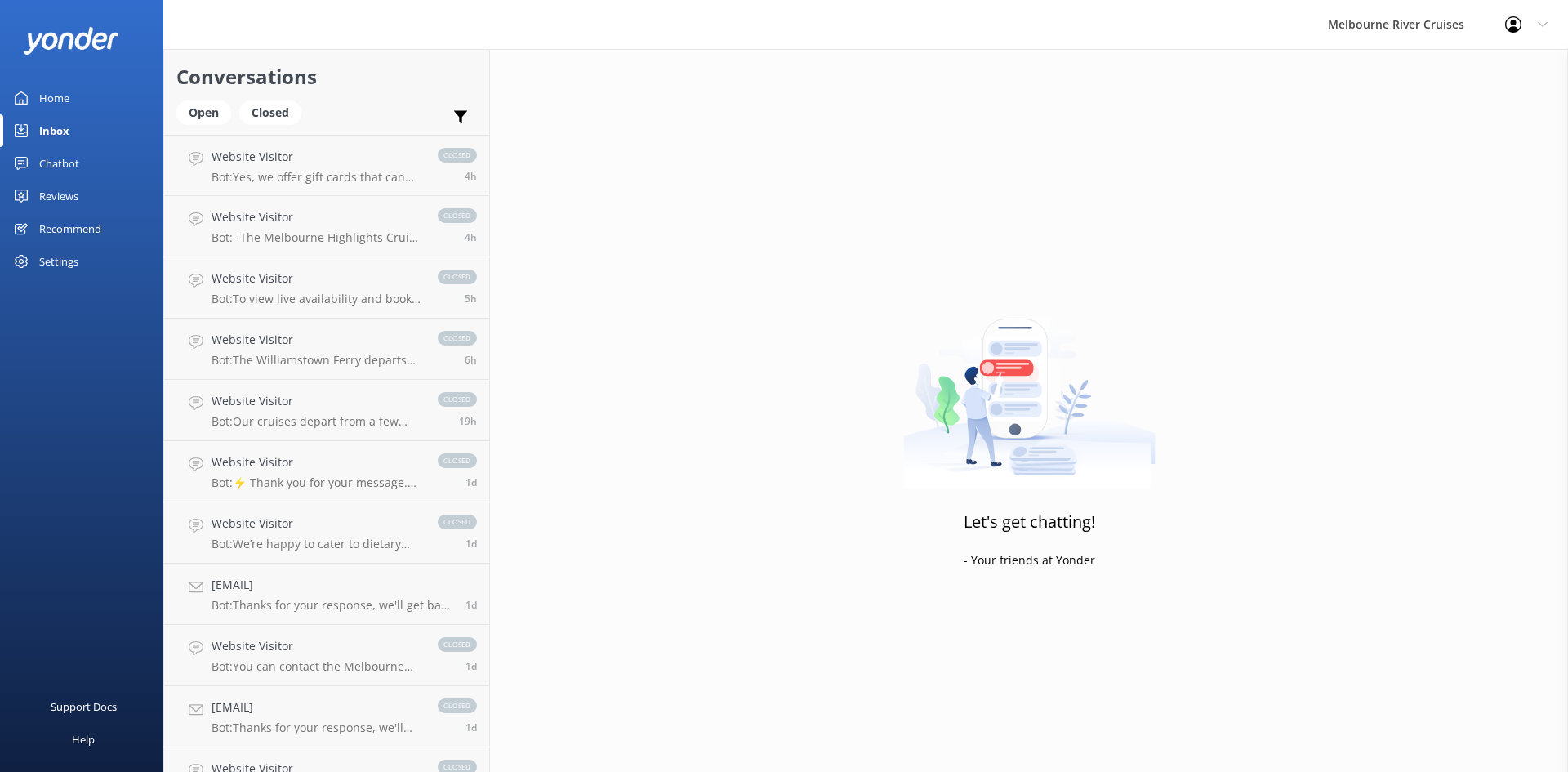 click on "Home" at bounding box center (82, 98) 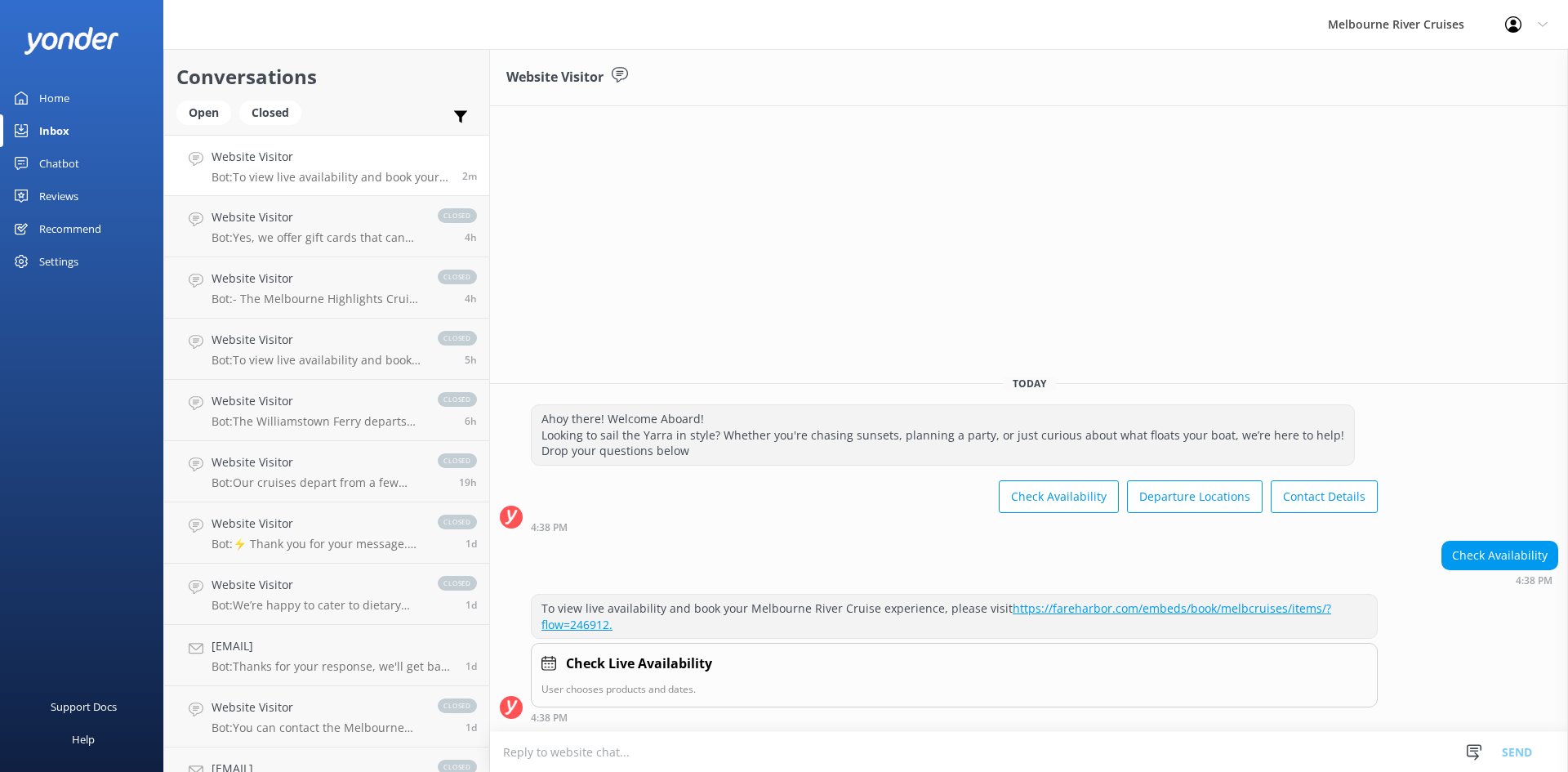 click on "Home" at bounding box center [54, 98] 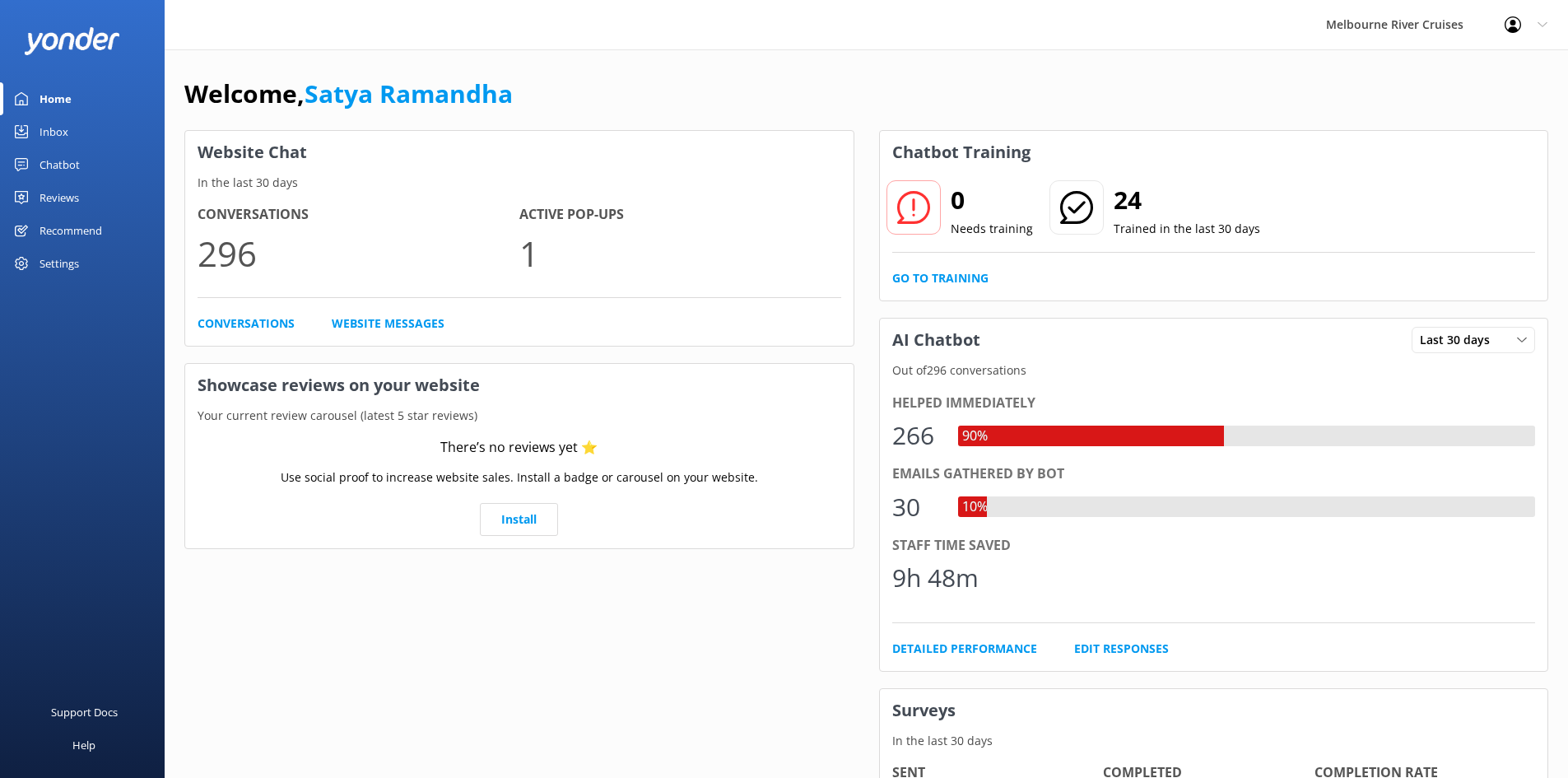 click on "Inbox" at bounding box center [54, 132] 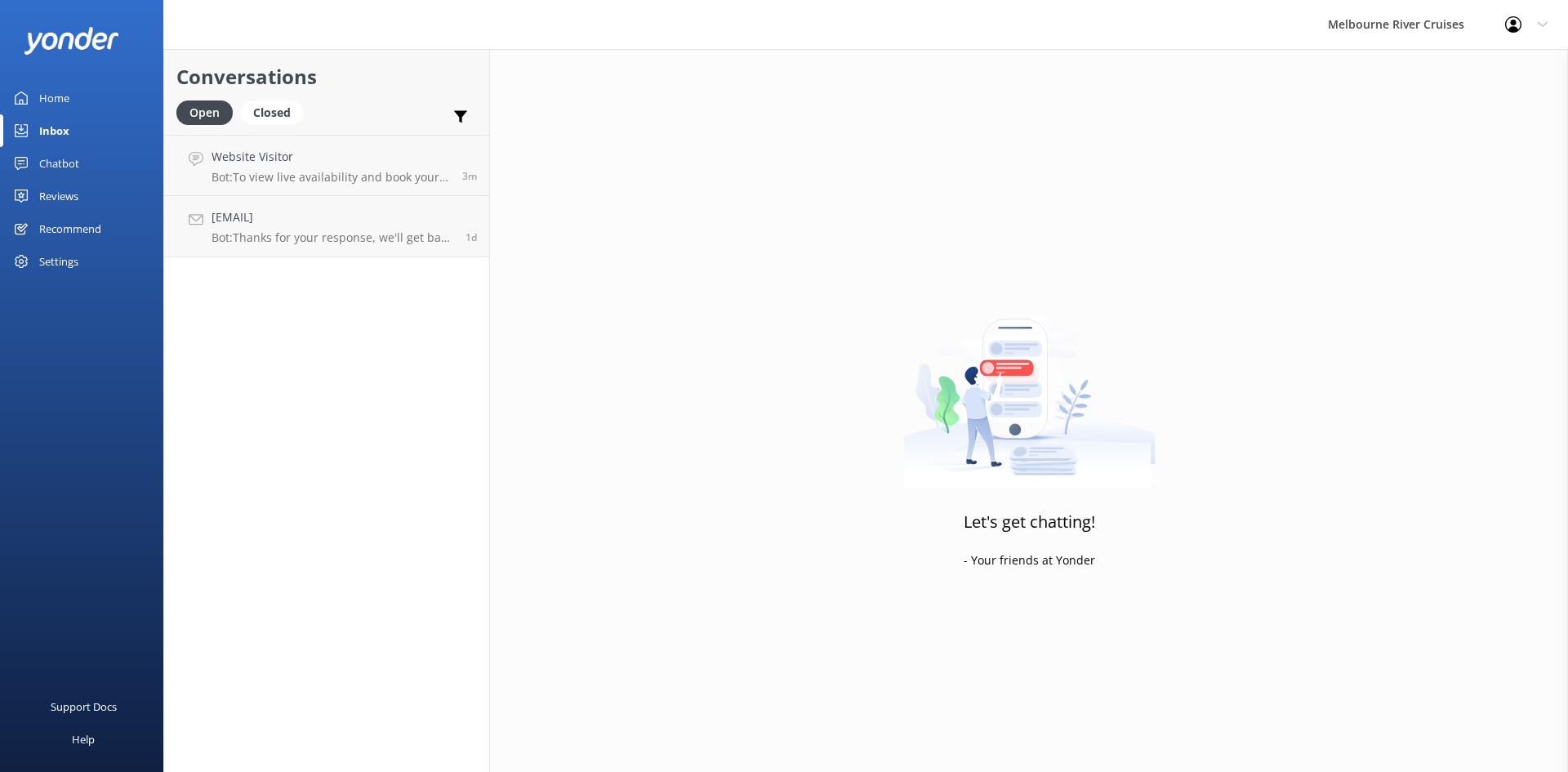 click on "Inbox" at bounding box center (54, 131) 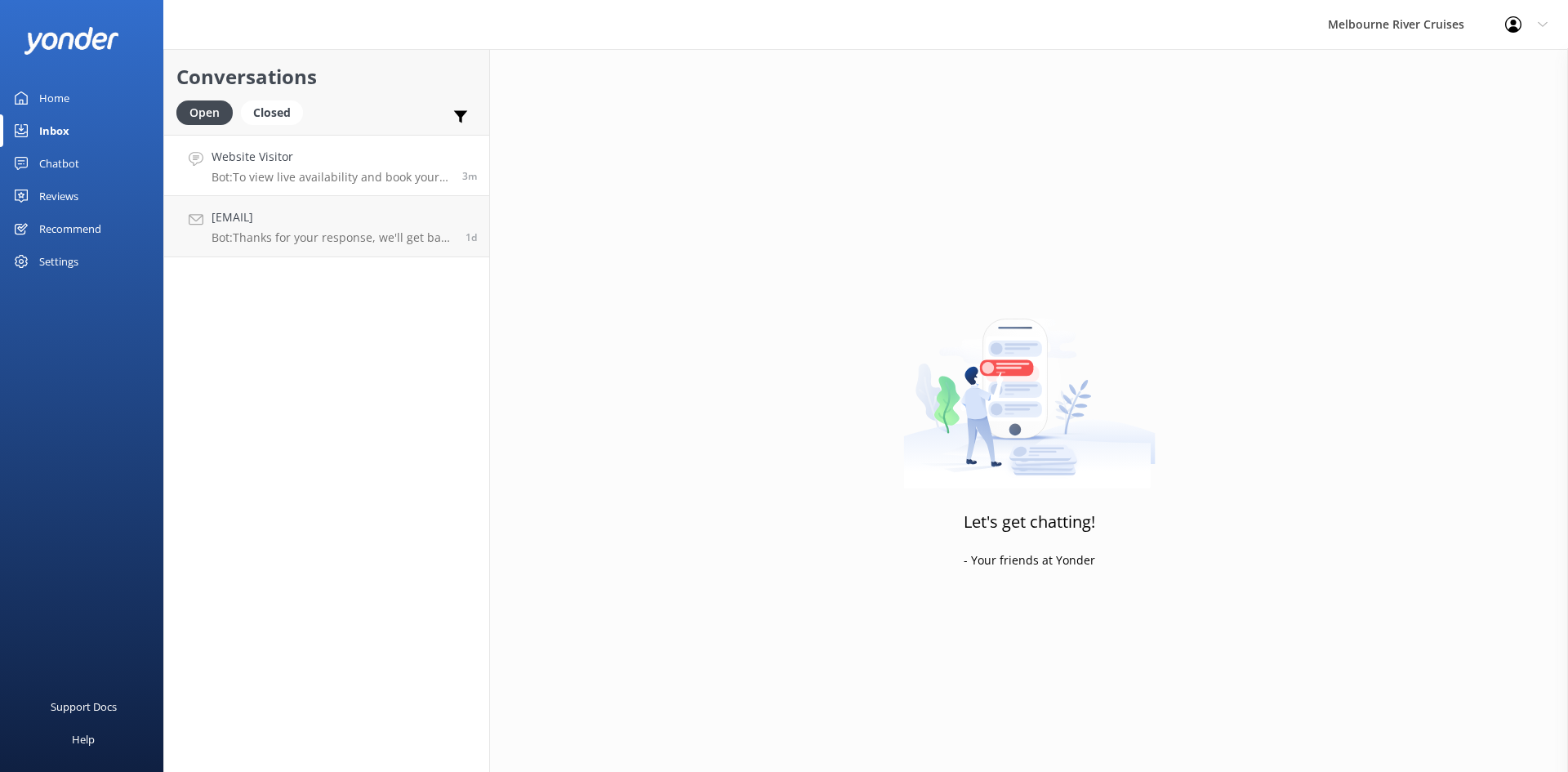 click on "Website Visitor" at bounding box center (331, 157) 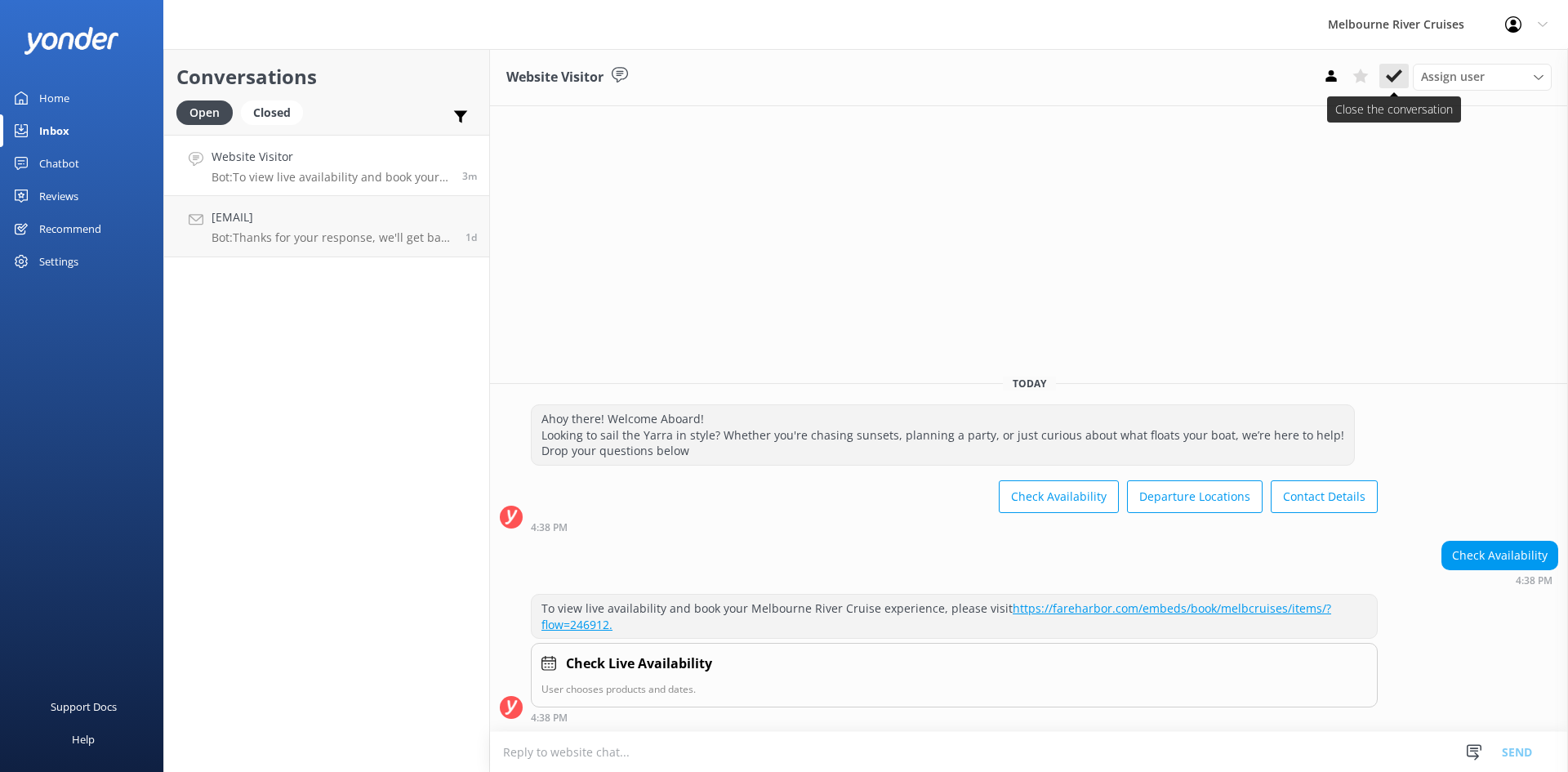 click at bounding box center (1394, 76) 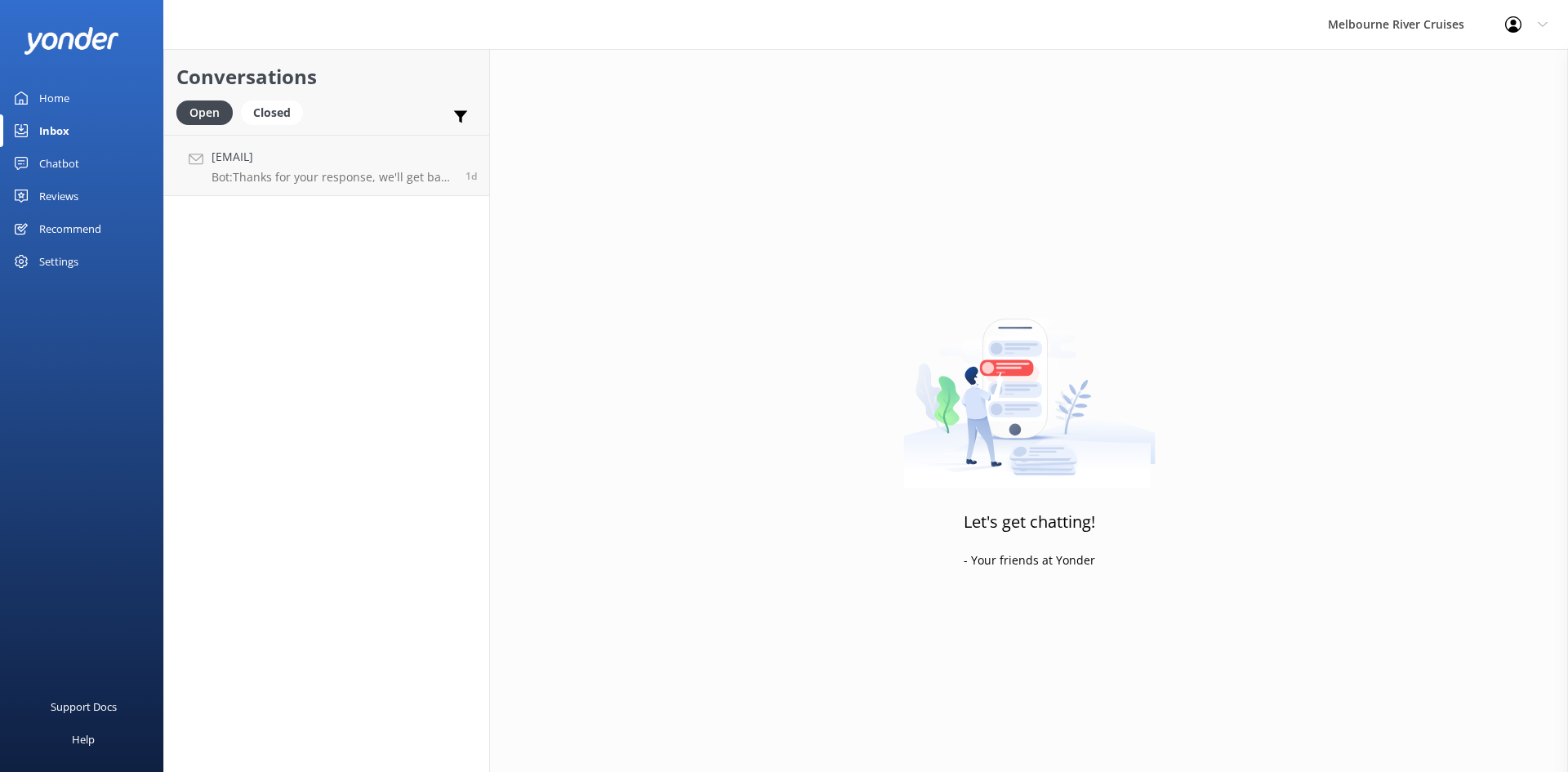 click on "Home" at bounding box center (54, 98) 